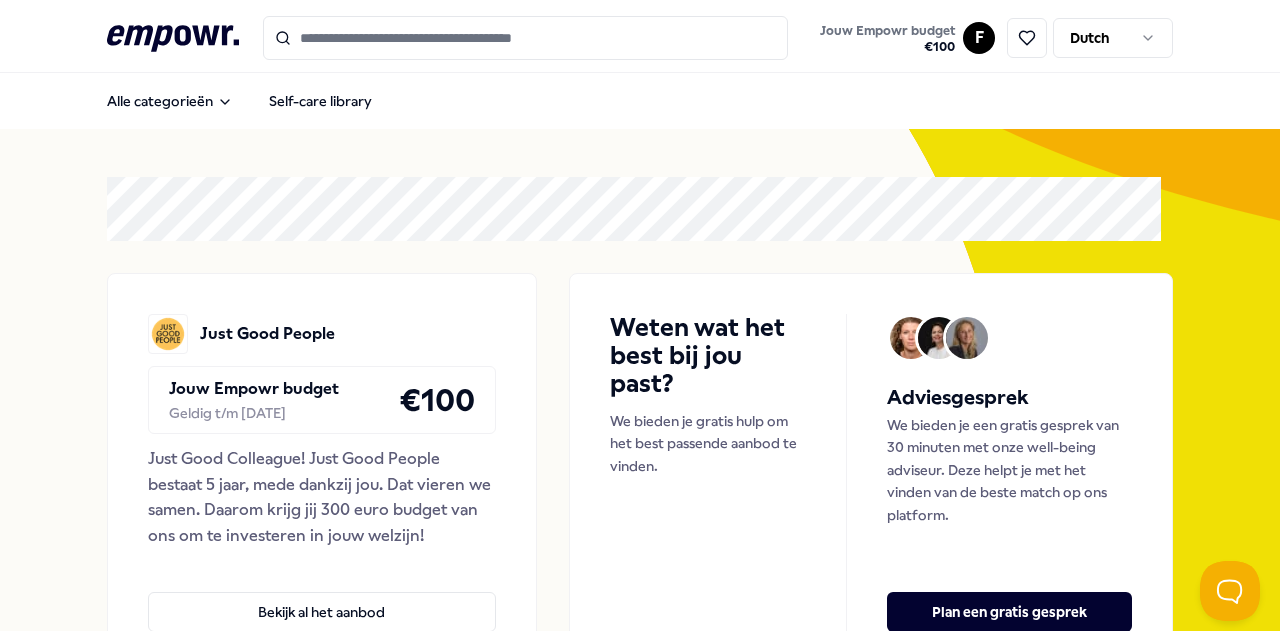 scroll, scrollTop: 0, scrollLeft: 0, axis: both 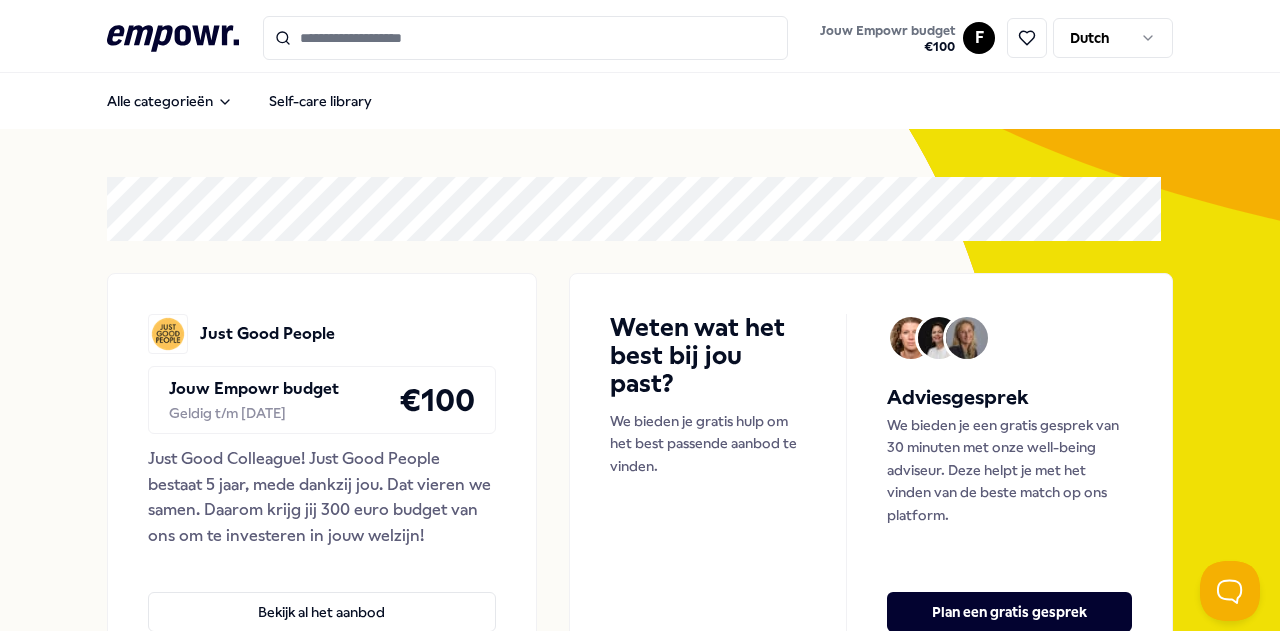click on ".empowr-logo_svg__cls-1{fill:#03032f} Jouw Empowr budget € 100 F Dutch Alle categorieën   Self-care library Just Good People Jouw Empowr budget Geldig t/m [DATE] € 100 Just Good Colleague!
Just Good People bestaat 5 jaar, mede dankzij jou. Dat vieren we samen. Daarom krijg jij 300 euro budget van ons om te investeren in jouw welzijn! Bekijk al het aanbod Weten wat het best bij jou past? We bieden je gratis hulp om het best passende aanbod te vinden. Adviesgesprek We bieden je een gratis gesprek van 30 minuten met onze well-being adviseur. Deze helpt je met het vinden van de beste match op ons platform. Plan een gratis gesprek Categorieën Coaching Psychologen Adem Slaap Mindfulness   Meditatie Ontspanning Training   Workshops Voeding   Levensstijl Beweging Financieel Boeken Managers Coaching Psychologen Adem Slaap Mindfulness   Meditatie Ontspanning Training   Workshops Voeding   Levensstijl Beweging Financieel Boeken Managers Verlanglijst Voeding   Levensstijl Regio [REGION]    + 1 Vanaf" at bounding box center [640, 315] 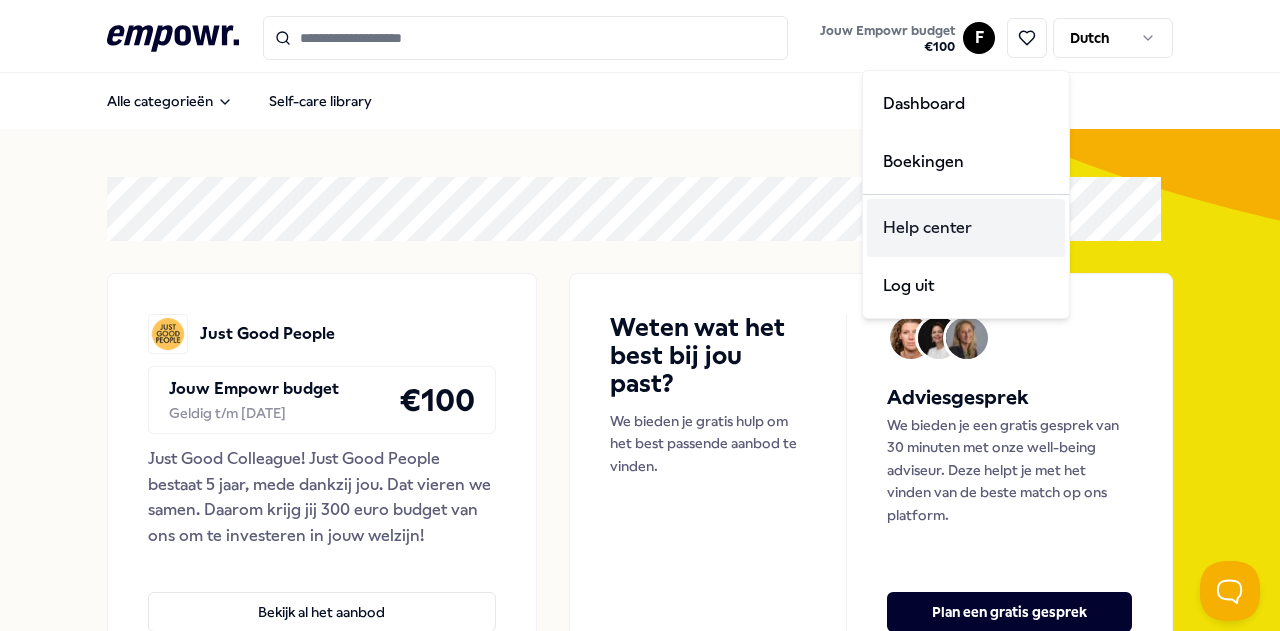 click on "Help center" at bounding box center [966, 228] 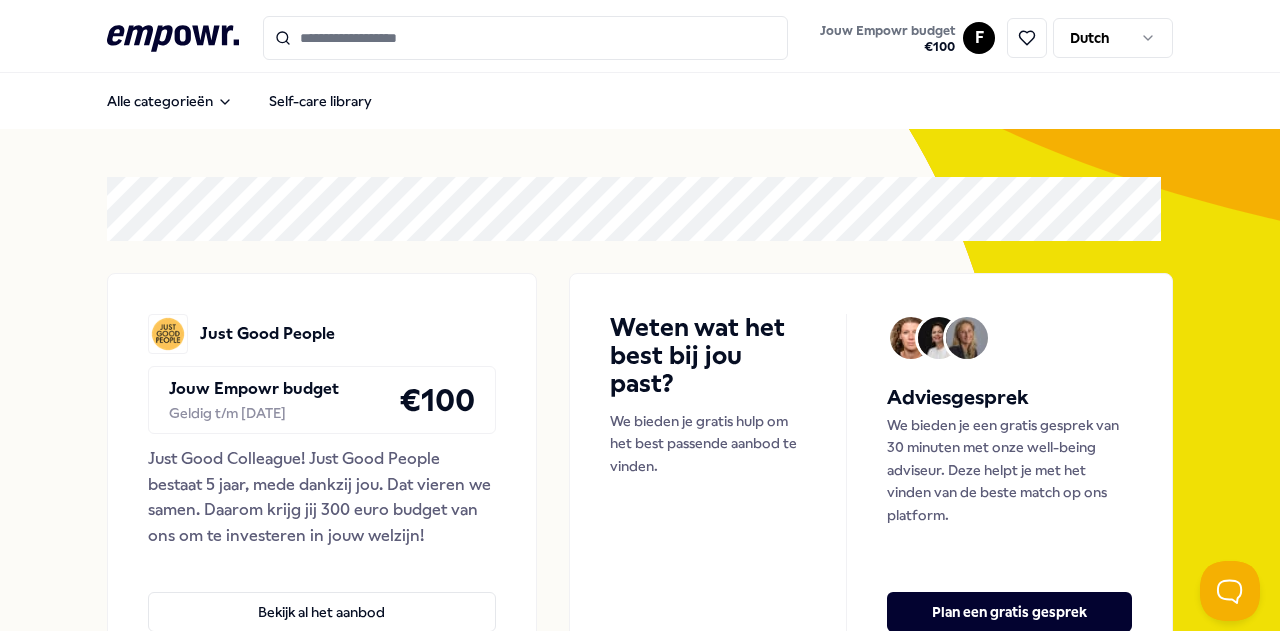 click on ".empowr-logo_svg__cls-1{fill:#03032f} Jouw Empowr budget € 100 F Dutch Alle categorieën   Self-care library Just Good People Jouw Empowr budget Geldig t/m [DATE] € 100 Just Good Colleague!
Just Good People bestaat 5 jaar, mede dankzij jou. Dat vieren we samen. Daarom krijg jij 300 euro budget van ons om te investeren in jouw welzijn! Bekijk al het aanbod Weten wat het best bij jou past? We bieden je gratis hulp om het best passende aanbod te vinden. Adviesgesprek We bieden je een gratis gesprek van 30 minuten met onze well-being adviseur. Deze helpt je met het vinden van de beste match op ons platform. Plan een gratis gesprek Categorieën Coaching Psychologen Adem Slaap Mindfulness   Meditatie Ontspanning Training   Workshops Voeding   Levensstijl Beweging Financieel Boeken Managers Coaching Psychologen Adem Slaap Mindfulness   Meditatie Ontspanning Training   Workshops Voeding   Levensstijl Beweging Financieel Boeken Managers Verlanglijst Voeding   Levensstijl Regio [REGION]    + 1 Vanaf" at bounding box center [640, 315] 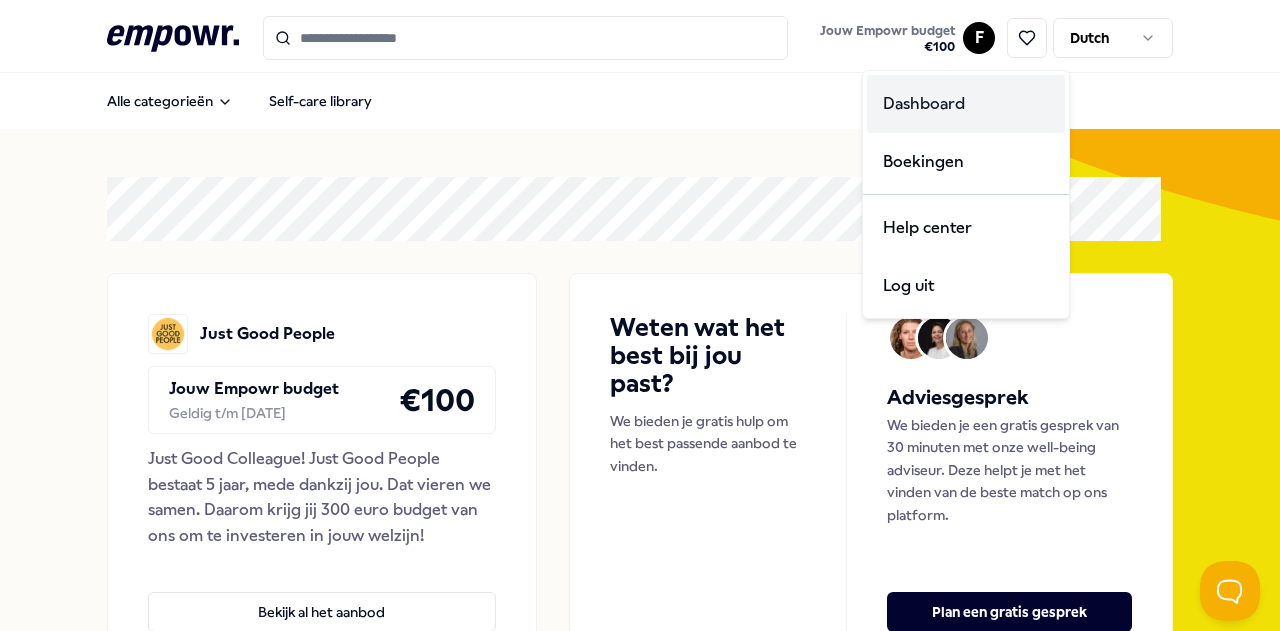 click on "Dashboard" at bounding box center (966, 104) 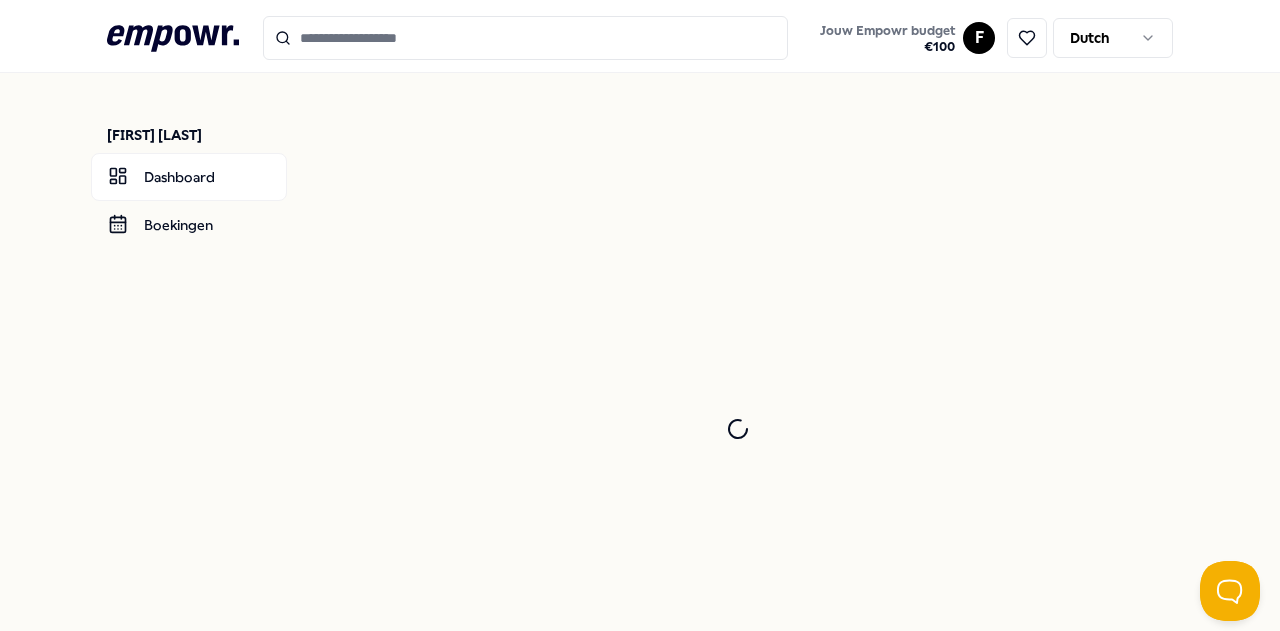 click on ".empowr-logo_svg__cls-1{fill:#03032f} Jouw Empowr budget € 100 F Dutch" at bounding box center [640, 38] 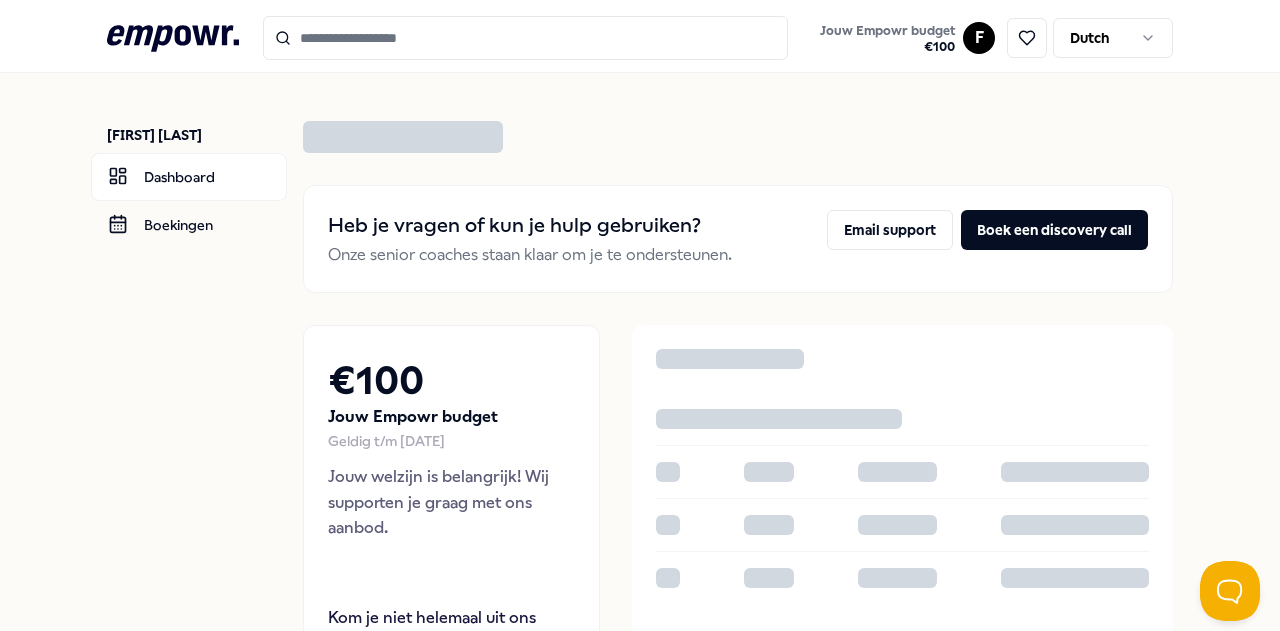 click on ".empowr-logo_svg__cls-1{fill:#03032f} Jouw Empowr budget € 100 F Dutch [FIRST] [LAST] Dashboard Boekingen Heb je vragen of kun je hulp gebruiken? Onze senior coaches staan klaar om je te ondersteunen. Email support Boek een discovery call € 100 Jouw Empowr budget Geldig t/m [DATE] Jouw welzijn is belangrijk! Wij supporten je graag met ons aanbod. Kom je niet helemaal uit ons aanbod?  Een van onze welzijnsexperts helpt graag met wat  vrijblijvend  en  persoonlijk advies . Plan een gratis gesprek Legal   Privacy" at bounding box center [640, 315] 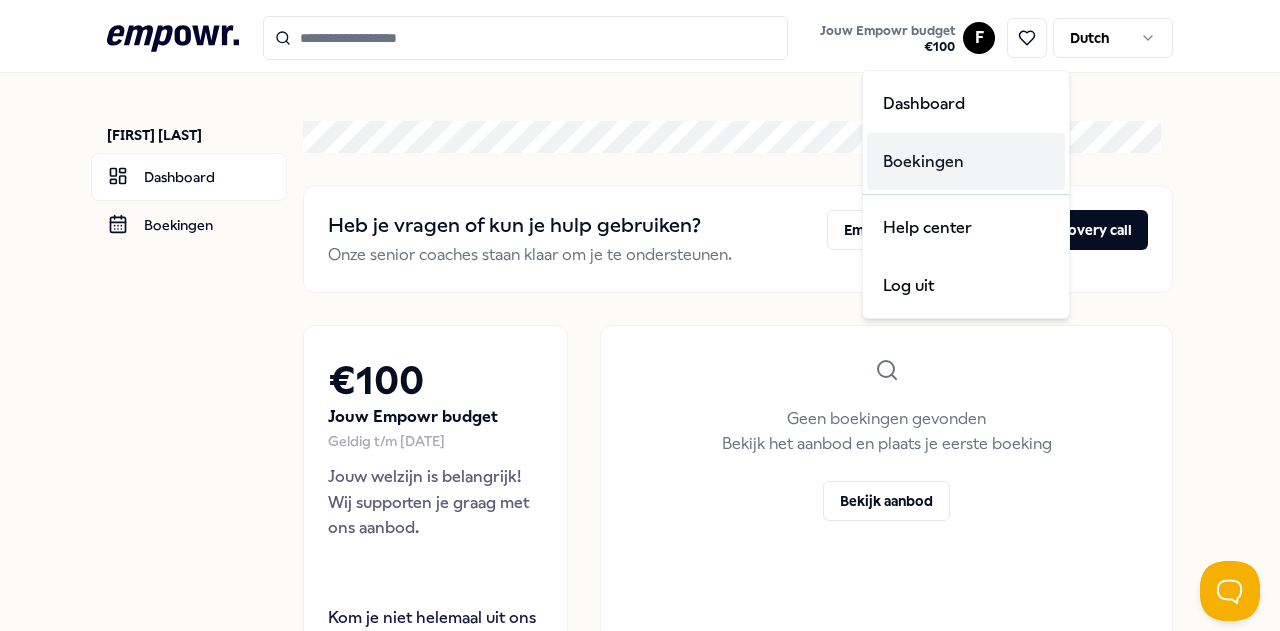 click on "Boekingen" at bounding box center [966, 162] 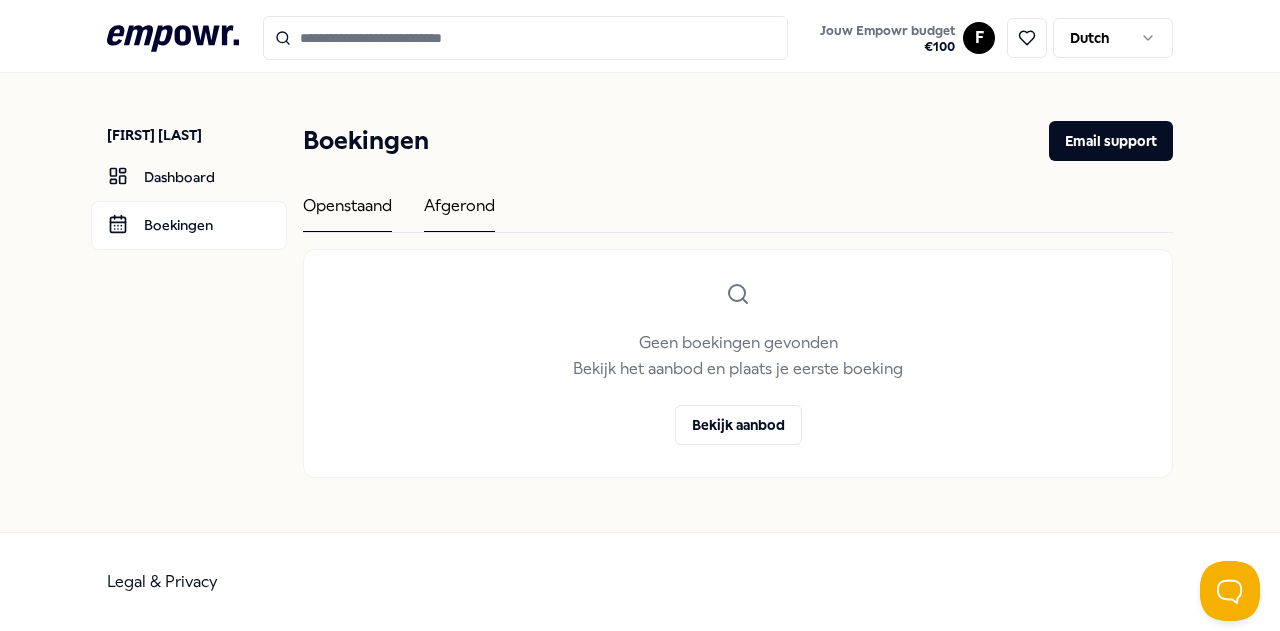 click on "Afgerond" at bounding box center (459, 212) 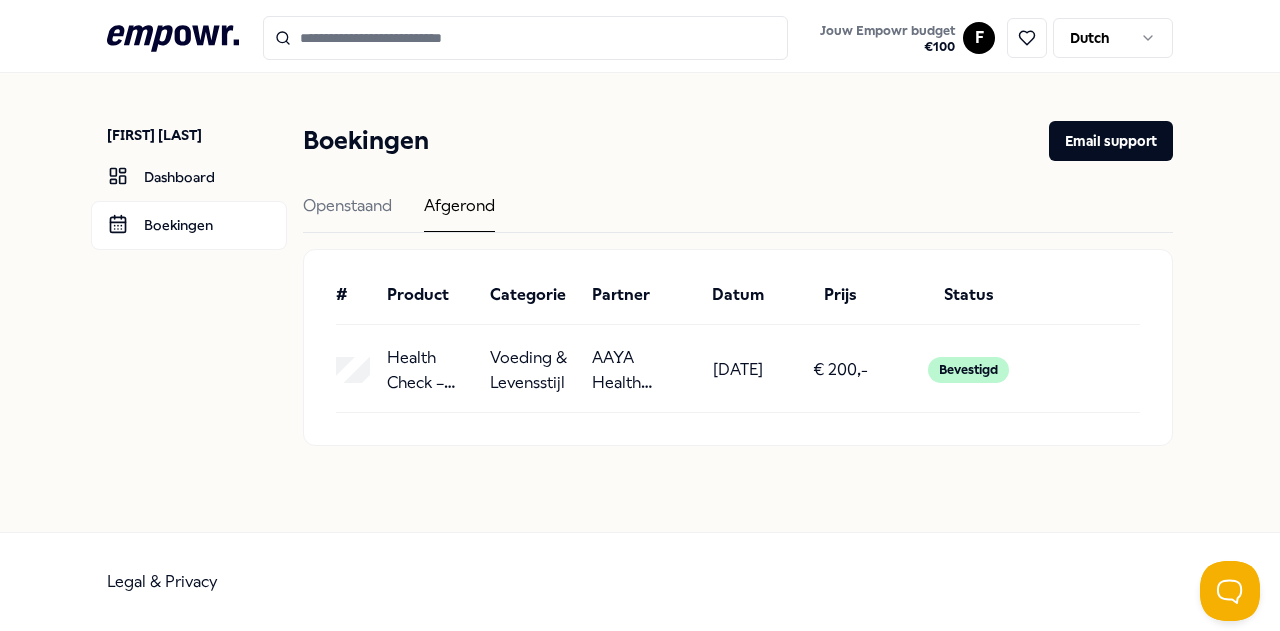 click on "€ 200,-" at bounding box center [840, 370] 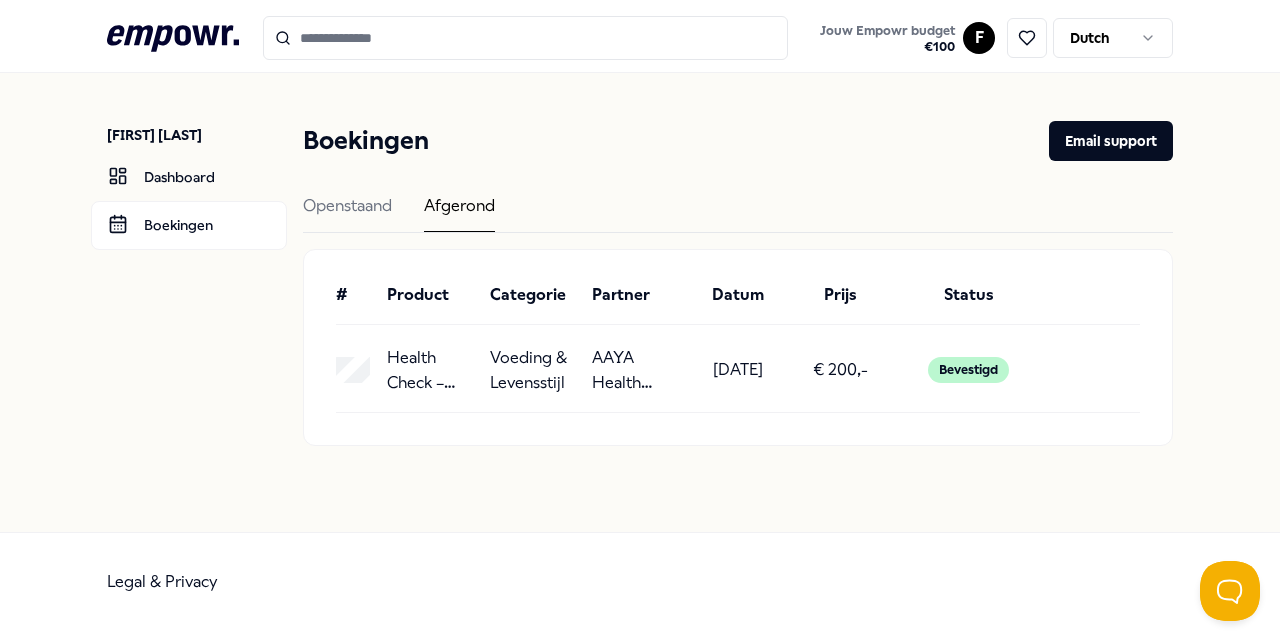 click on "Health  Check  –  Regular" at bounding box center (430, 370) 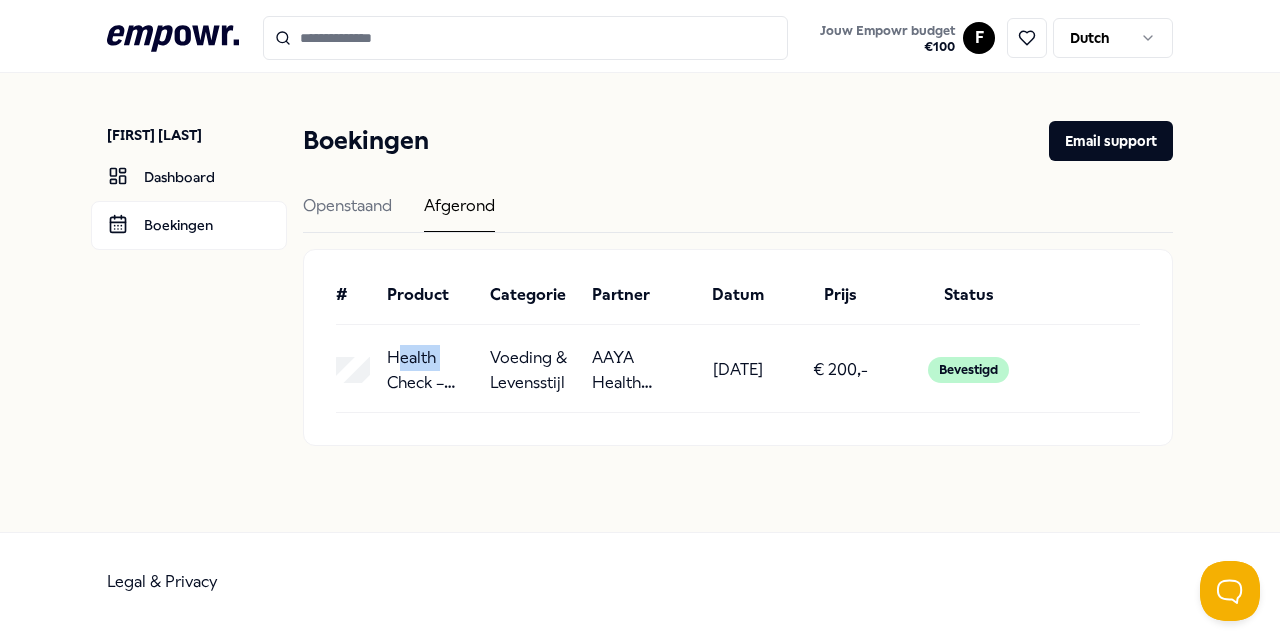 click on "Health  Check  –  Regular" at bounding box center (430, 370) 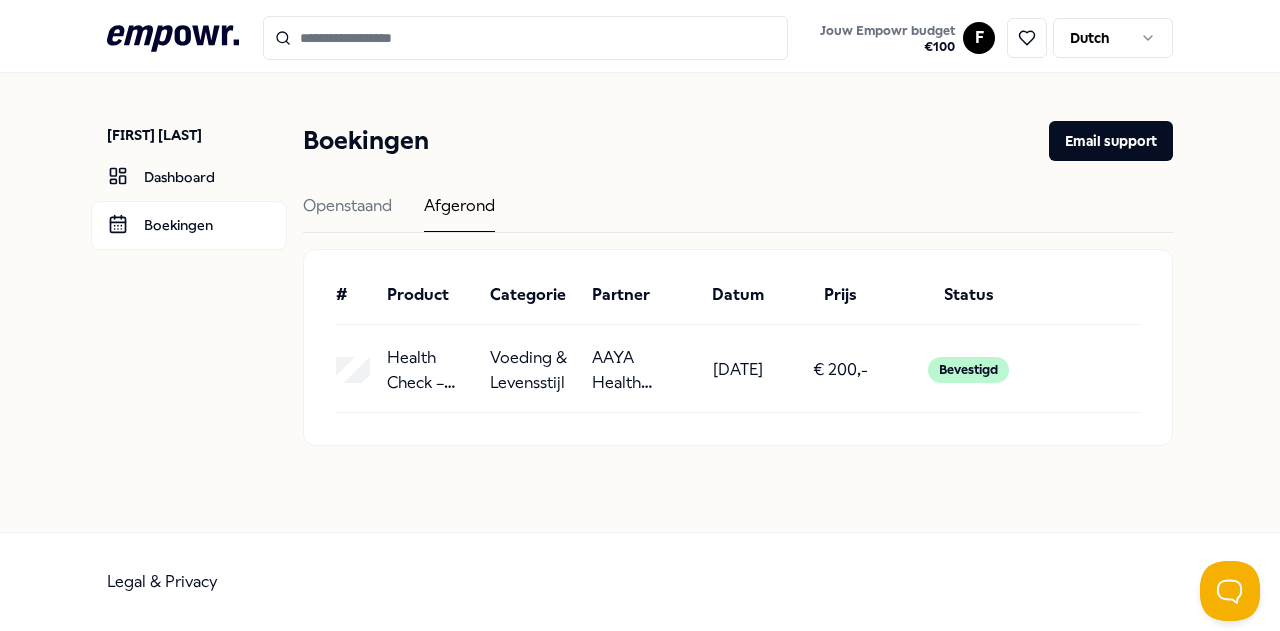 click on "AAYA Health Checks" at bounding box center (635, 370) 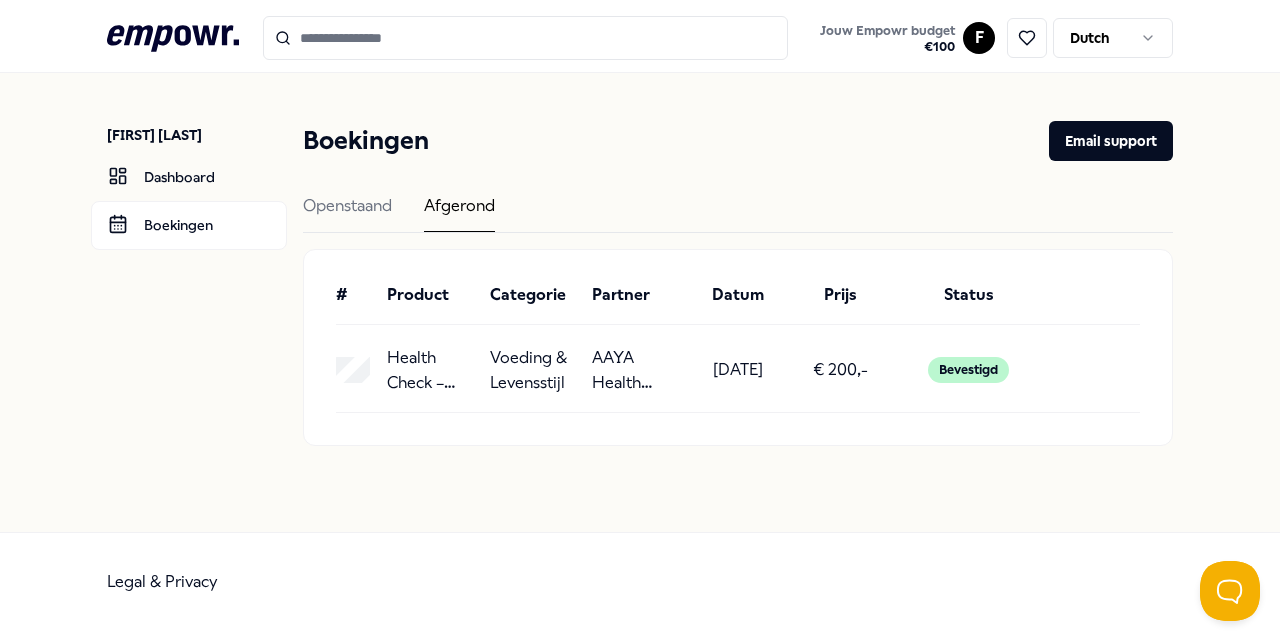 click on "Health  Check  –  Regular  Voeding & Levensstijl AAYA Health Checks [DATE] € 200,- Bevestigd" at bounding box center [738, 377] 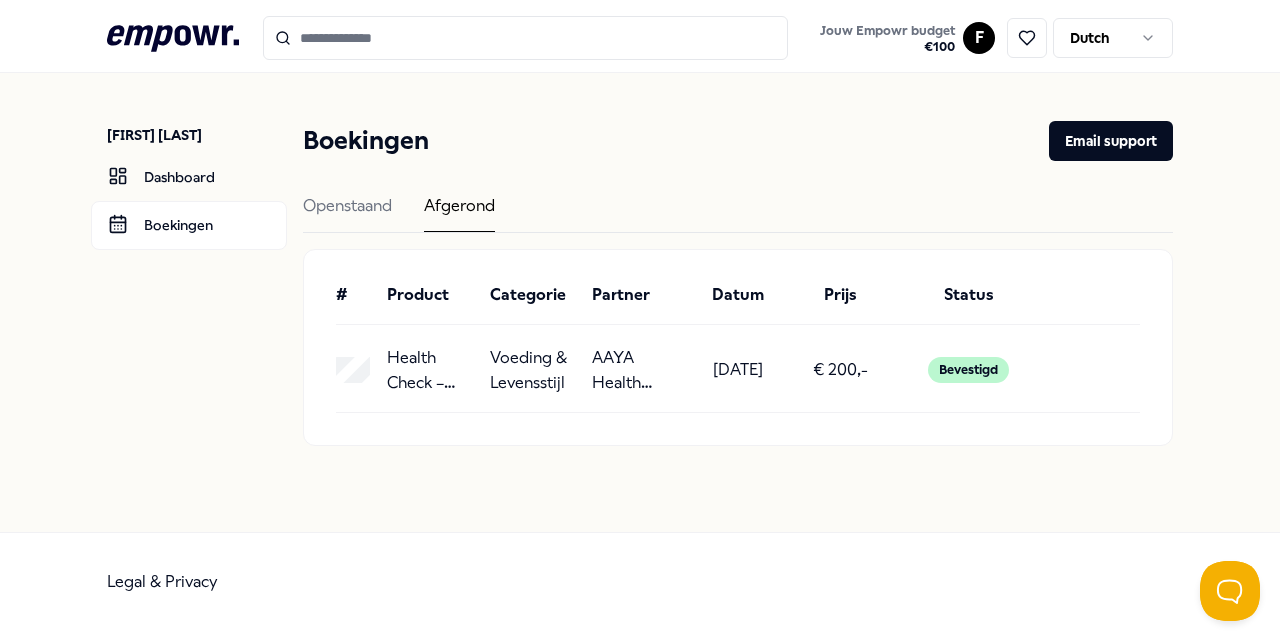 click on "AAYA Health Checks" at bounding box center [635, 370] 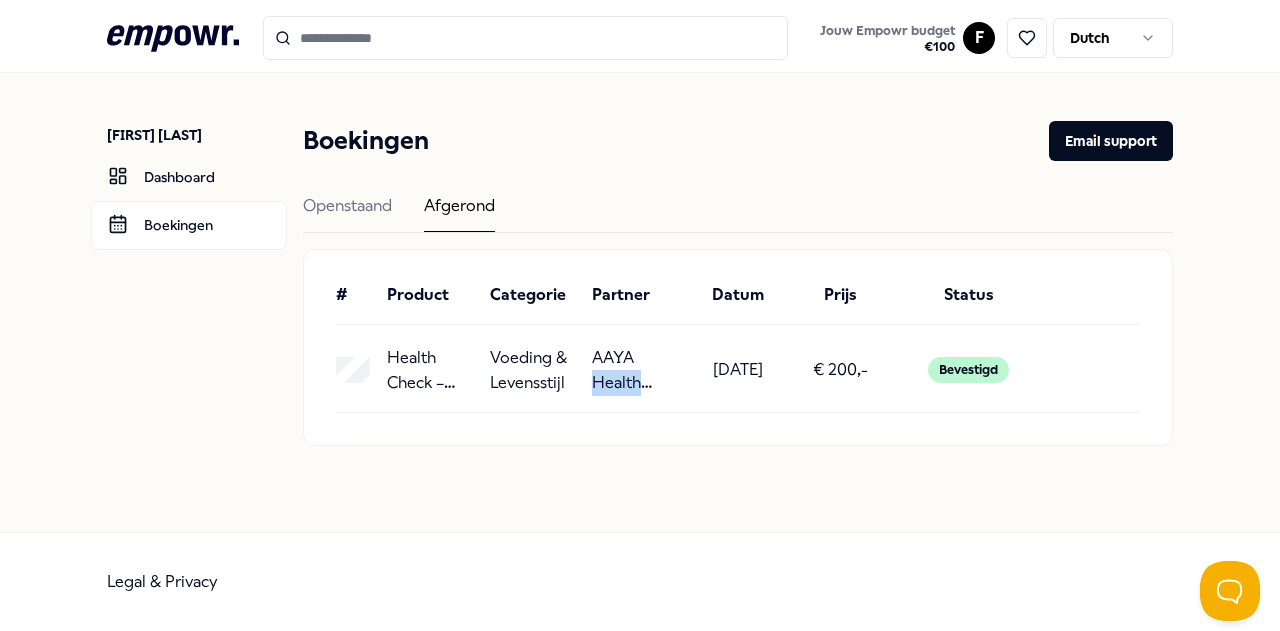 click on "AAYA Health Checks" at bounding box center [635, 370] 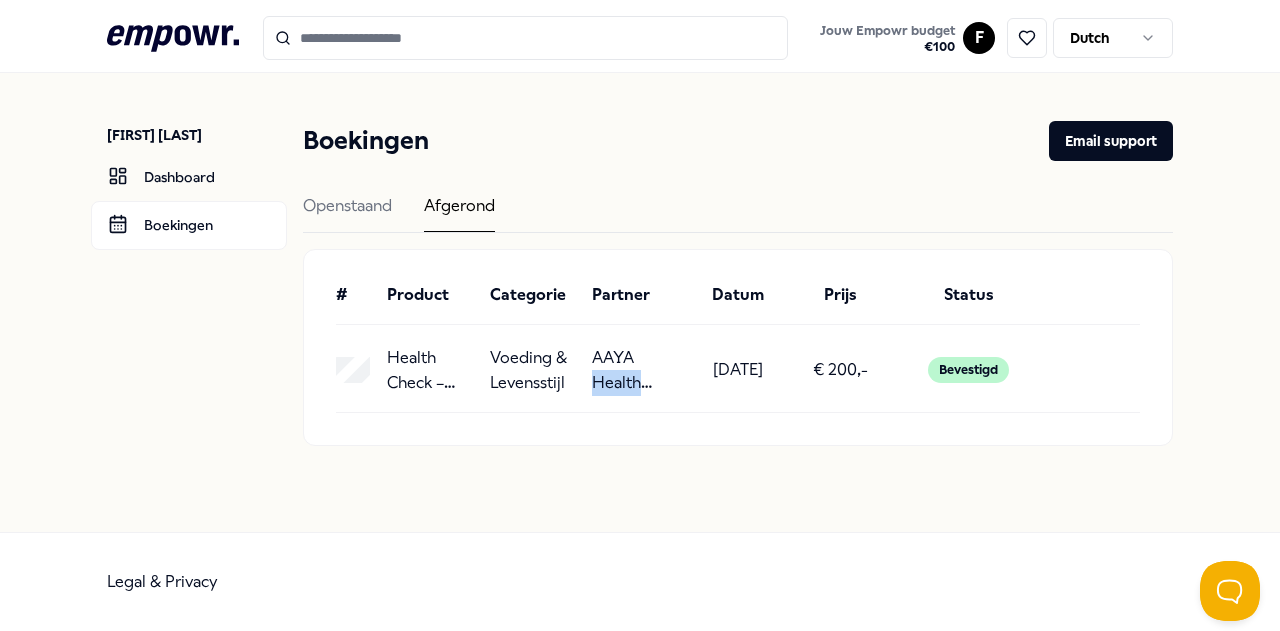 click on "AAYA Health Checks" at bounding box center [635, 370] 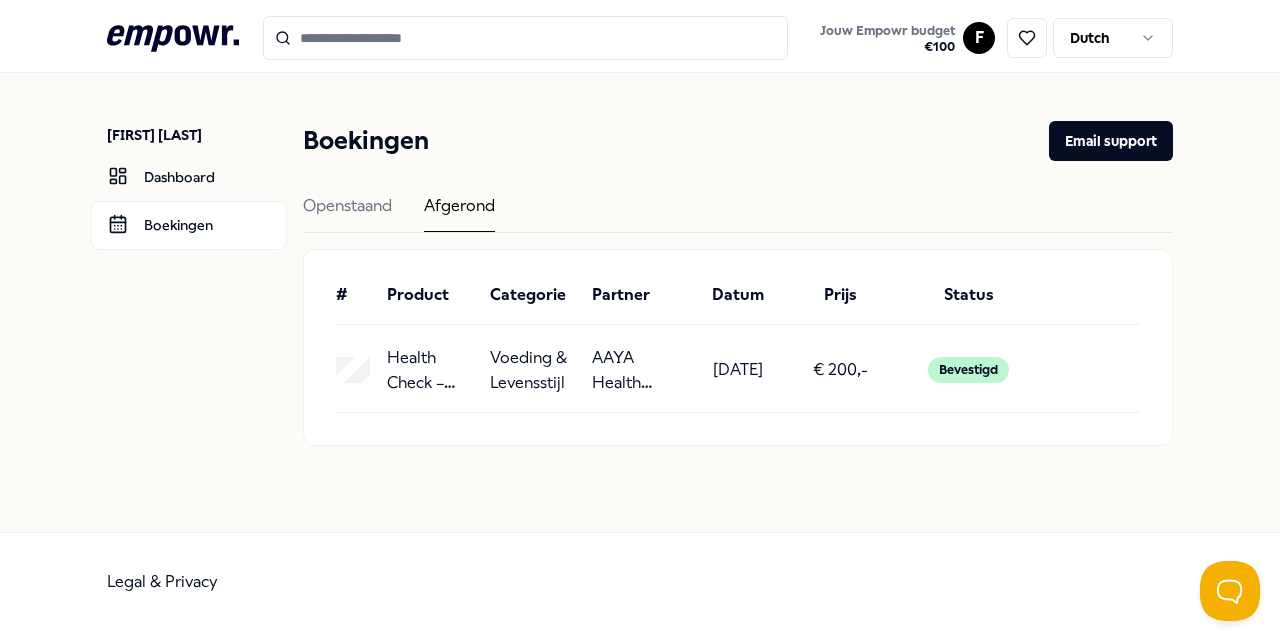 click on "Product" at bounding box center [430, 295] 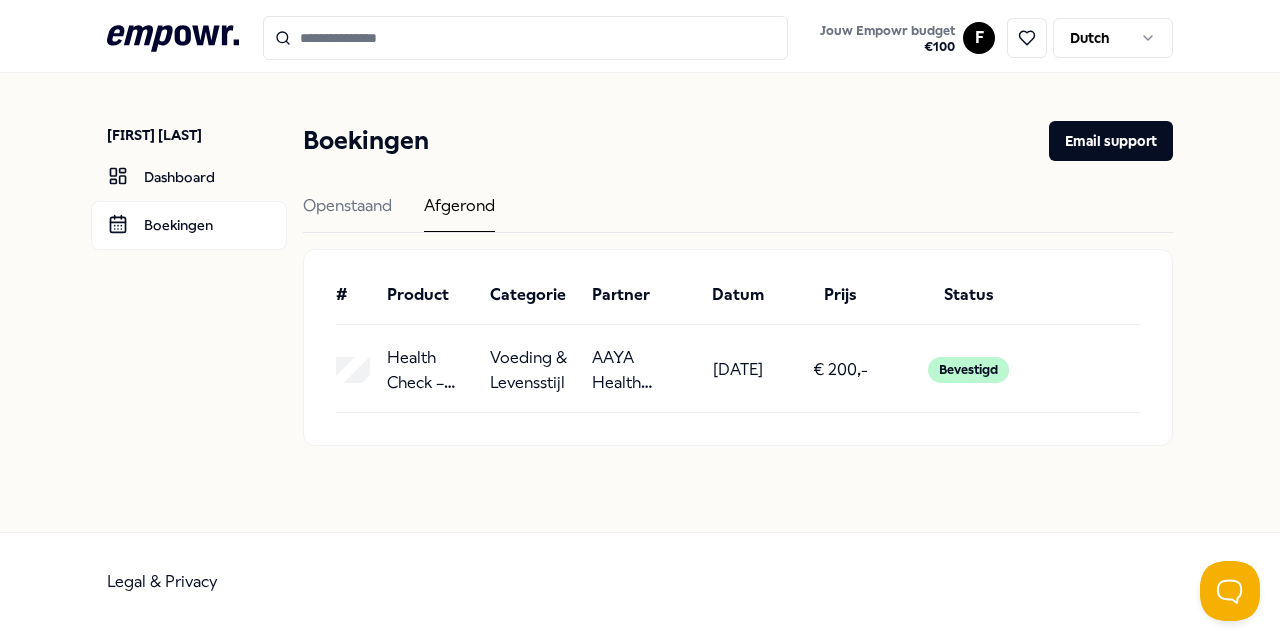 drag, startPoint x: 964, startPoint y: 326, endPoint x: 950, endPoint y: 370, distance: 46.173584 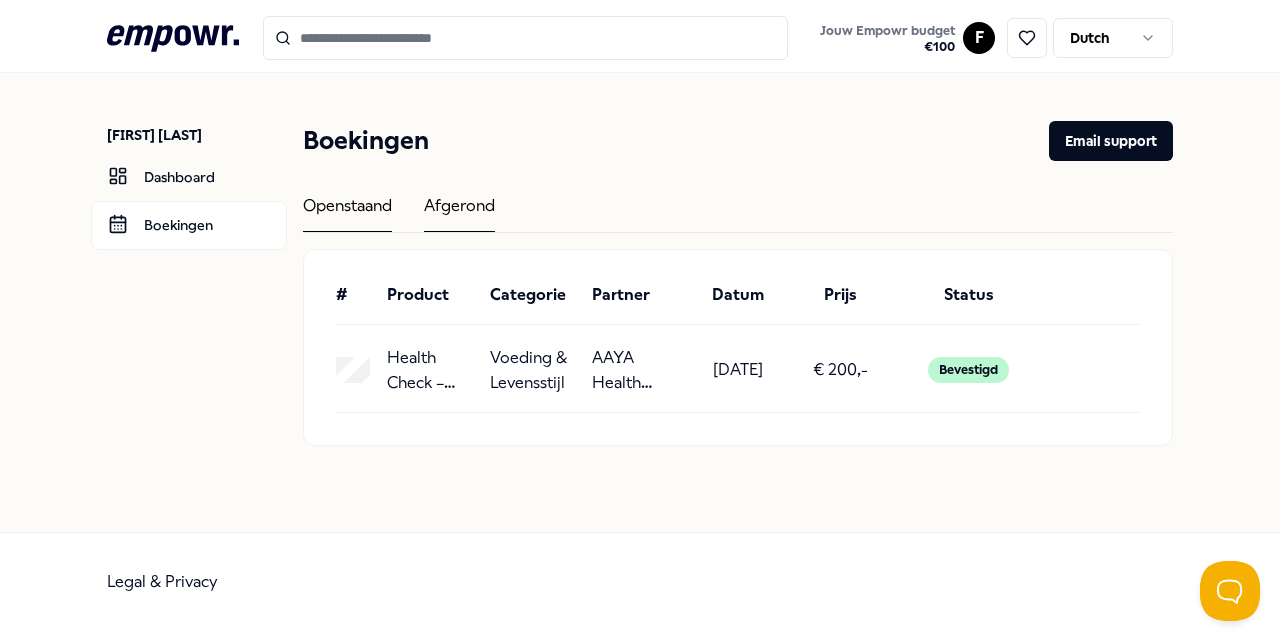 click on "Openstaand" at bounding box center [347, 212] 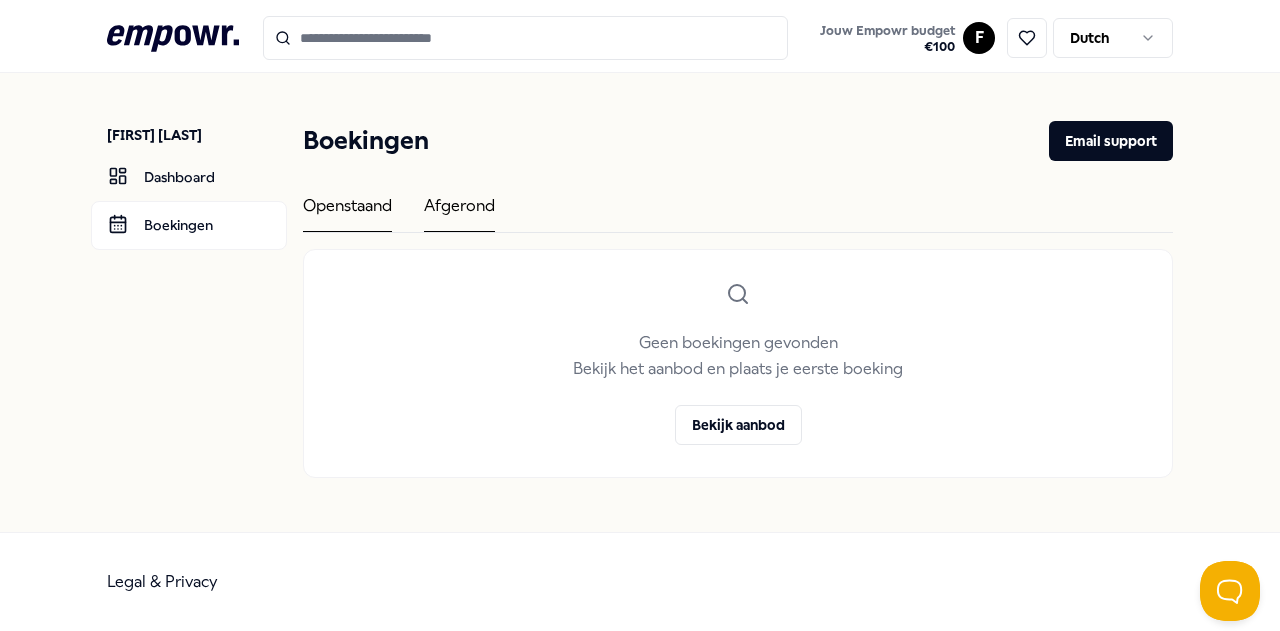 click on "Afgerond" at bounding box center [459, 212] 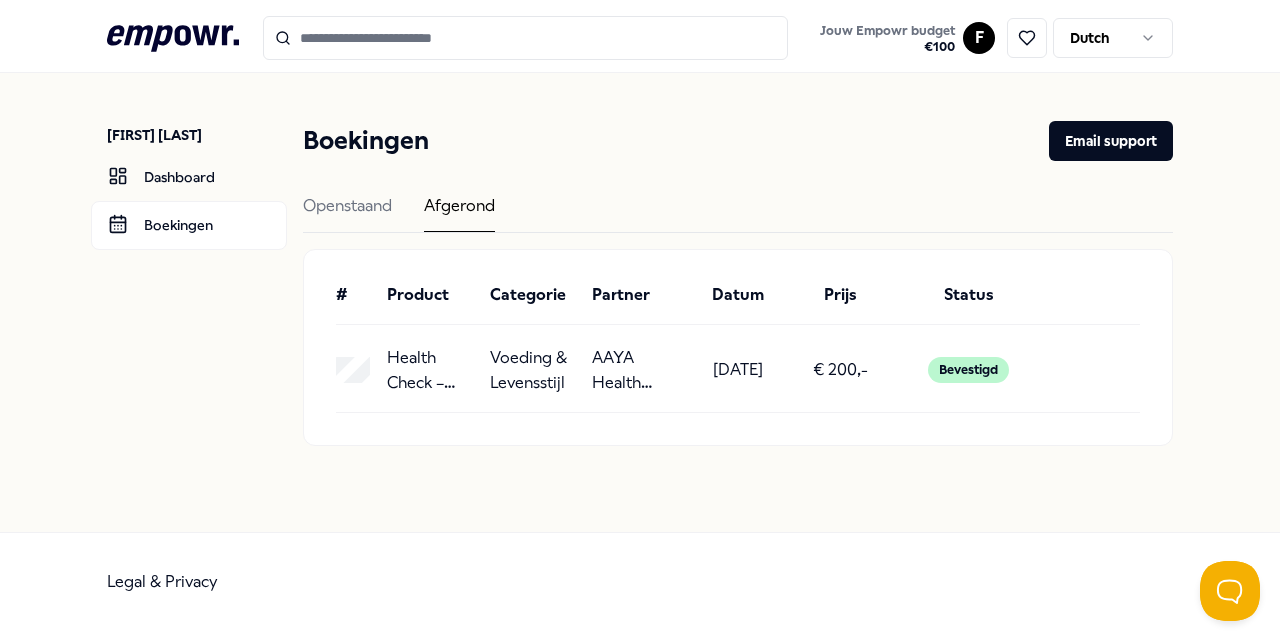 drag, startPoint x: 542, startPoint y: 335, endPoint x: 544, endPoint y: 347, distance: 12.165525 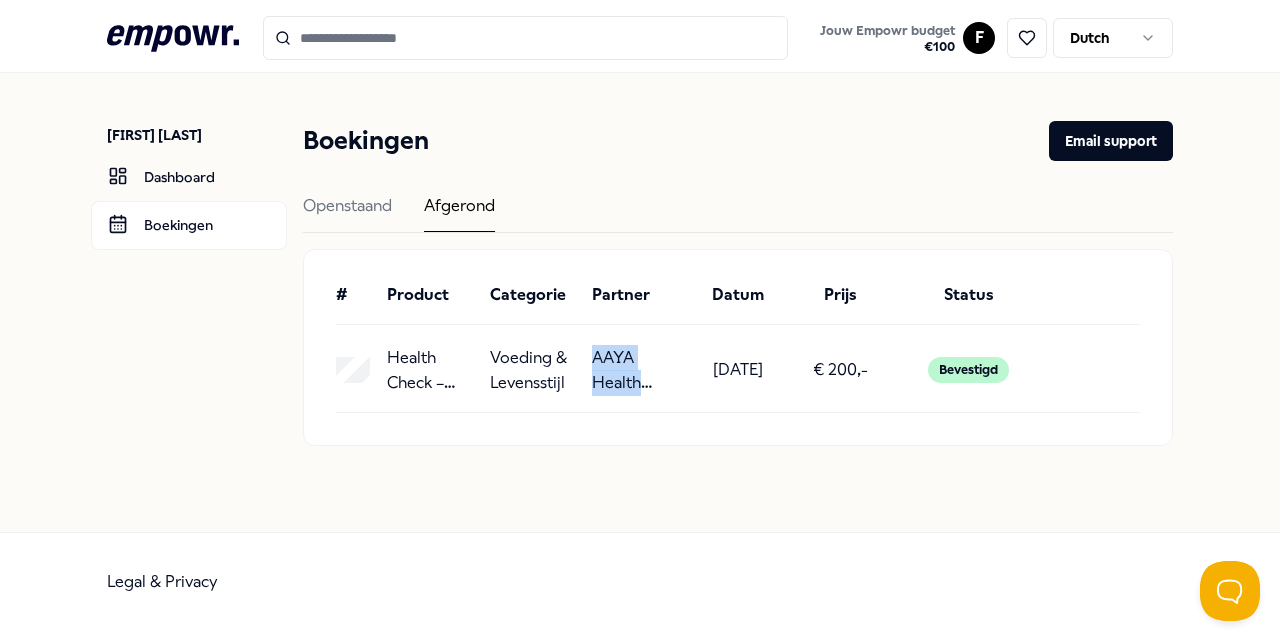 drag, startPoint x: 604, startPoint y: 361, endPoint x: 664, endPoint y: 388, distance: 65.795135 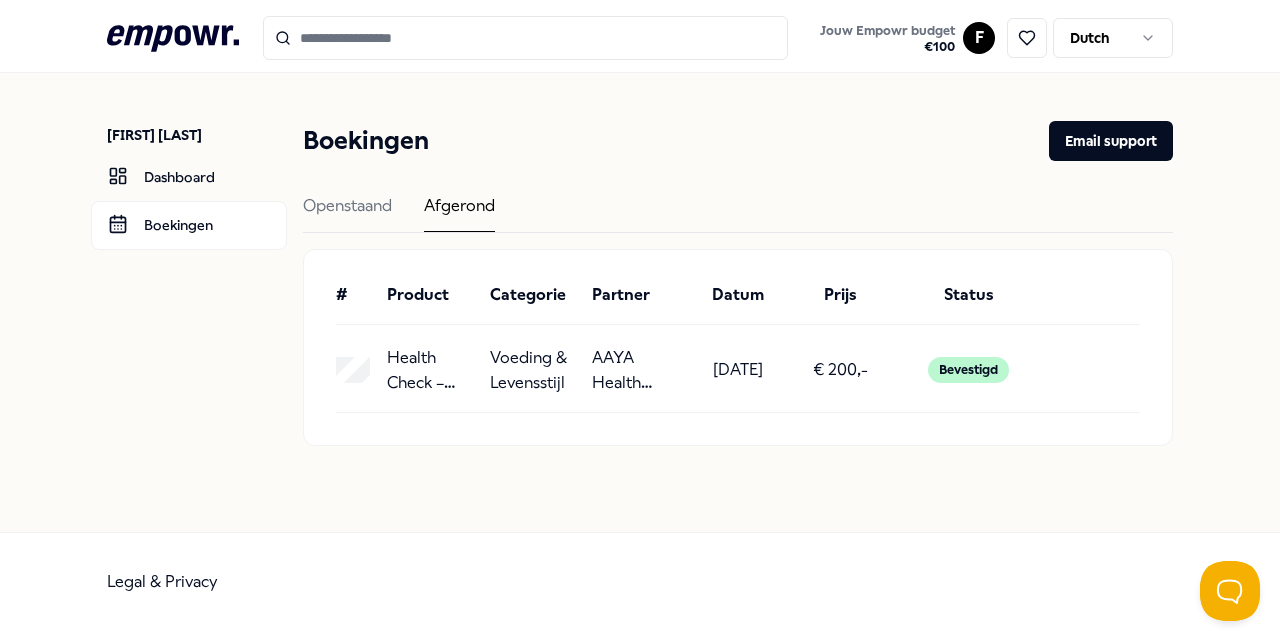 click on ".empowr-logo_svg__cls-1{fill:#03032f} Jouw Empowr budget € 100 F Dutch" at bounding box center [640, 36] 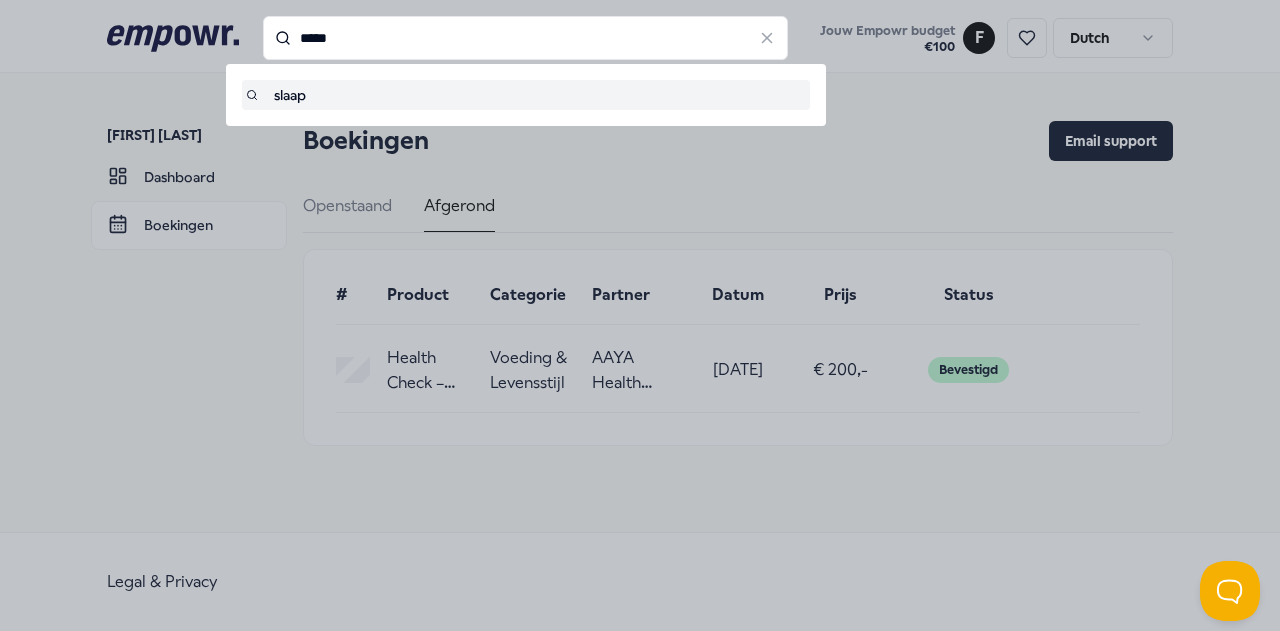 type on "*****" 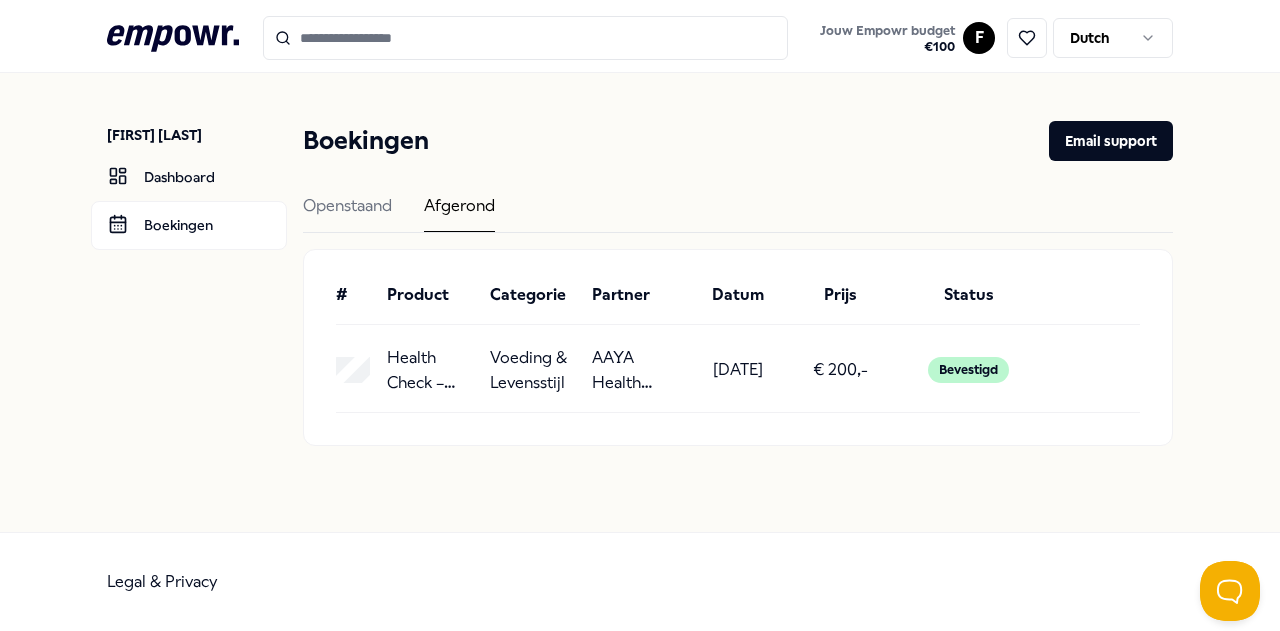 type on "*****" 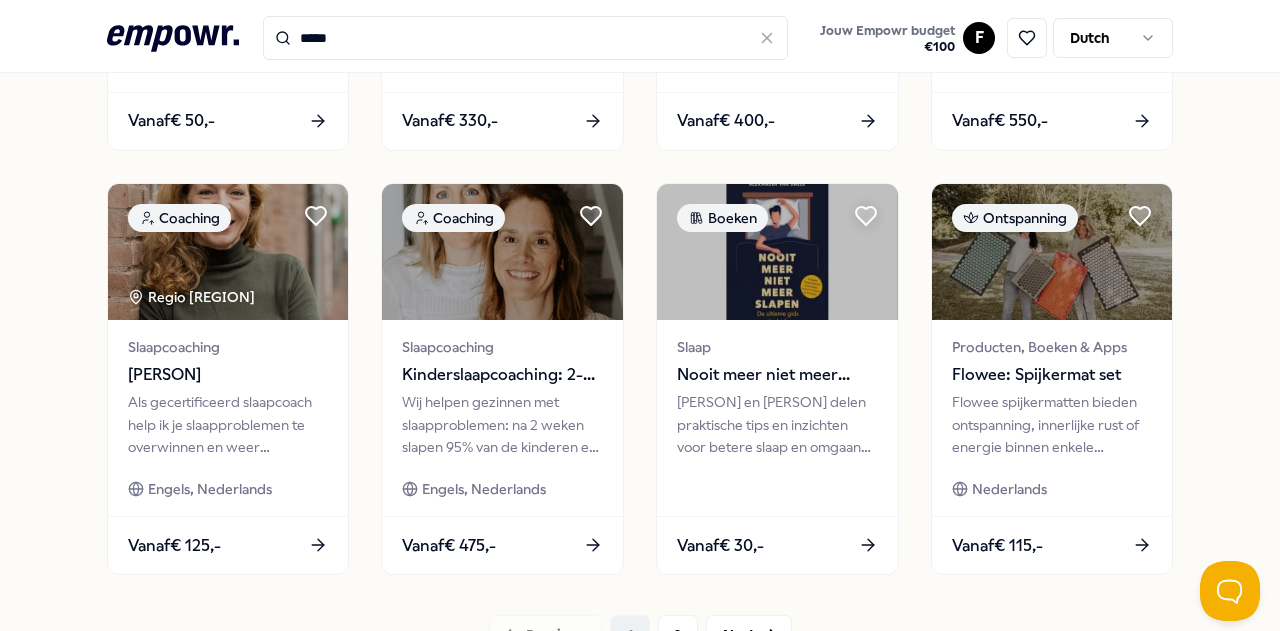 scroll, scrollTop: 918, scrollLeft: 0, axis: vertical 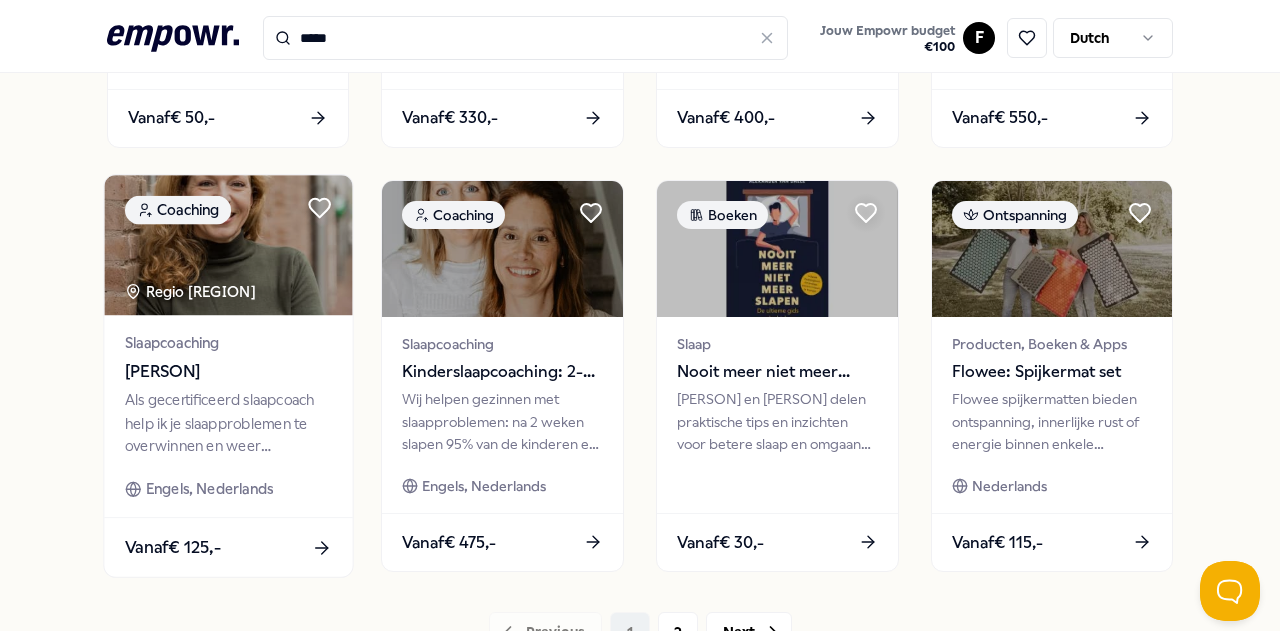 click on "Als gecertificeerd slaapcoach help ik je slaapproblemen te overwinnen en weer
kwalitatieve nachtrust te ervaren." at bounding box center (228, 423) 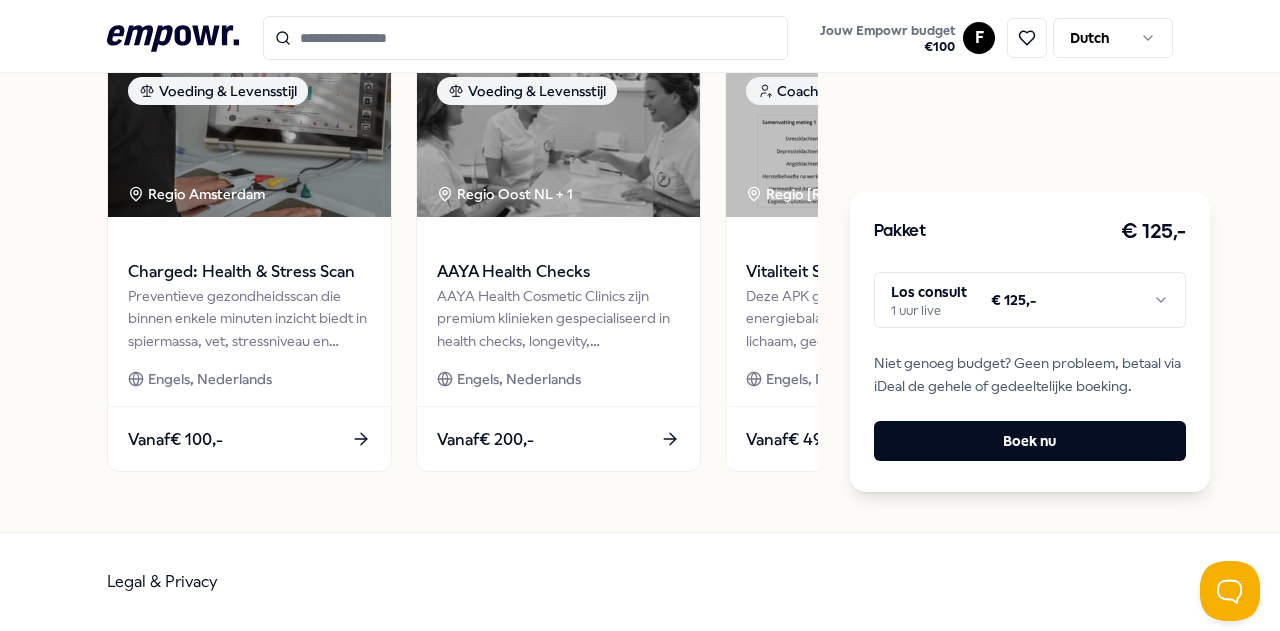 scroll, scrollTop: 1820, scrollLeft: 0, axis: vertical 